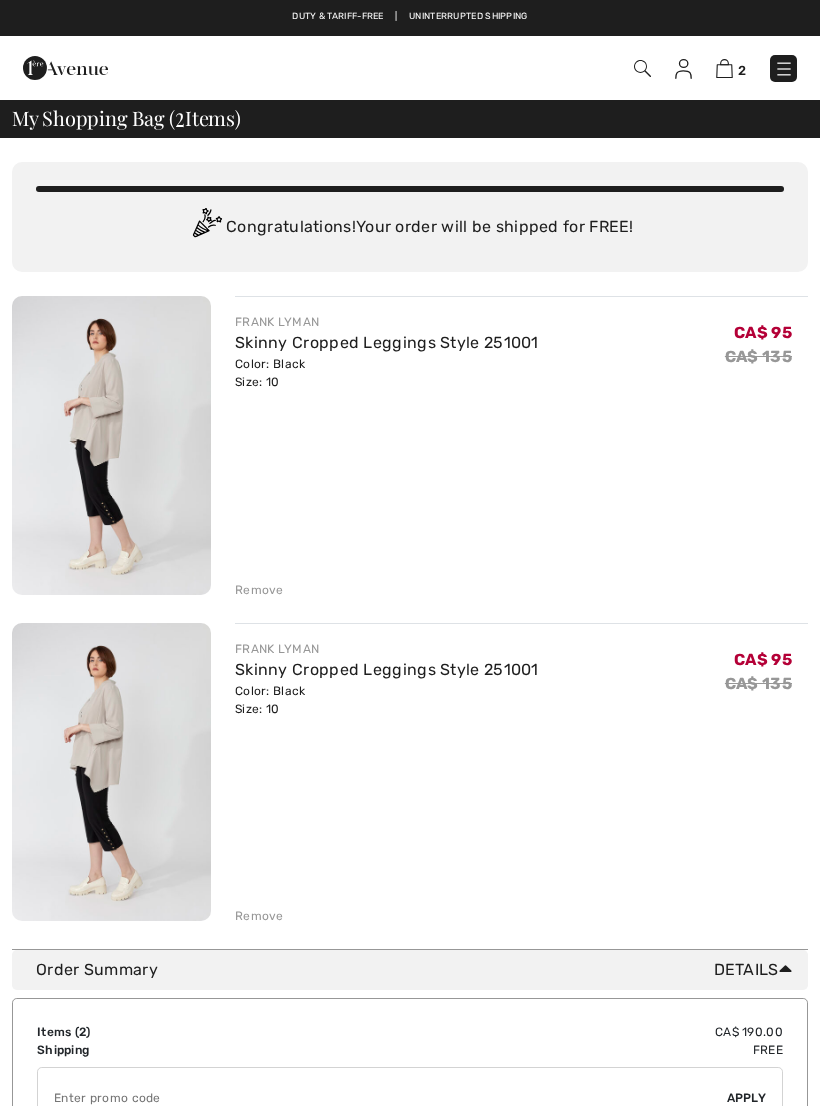 scroll, scrollTop: 0, scrollLeft: 0, axis: both 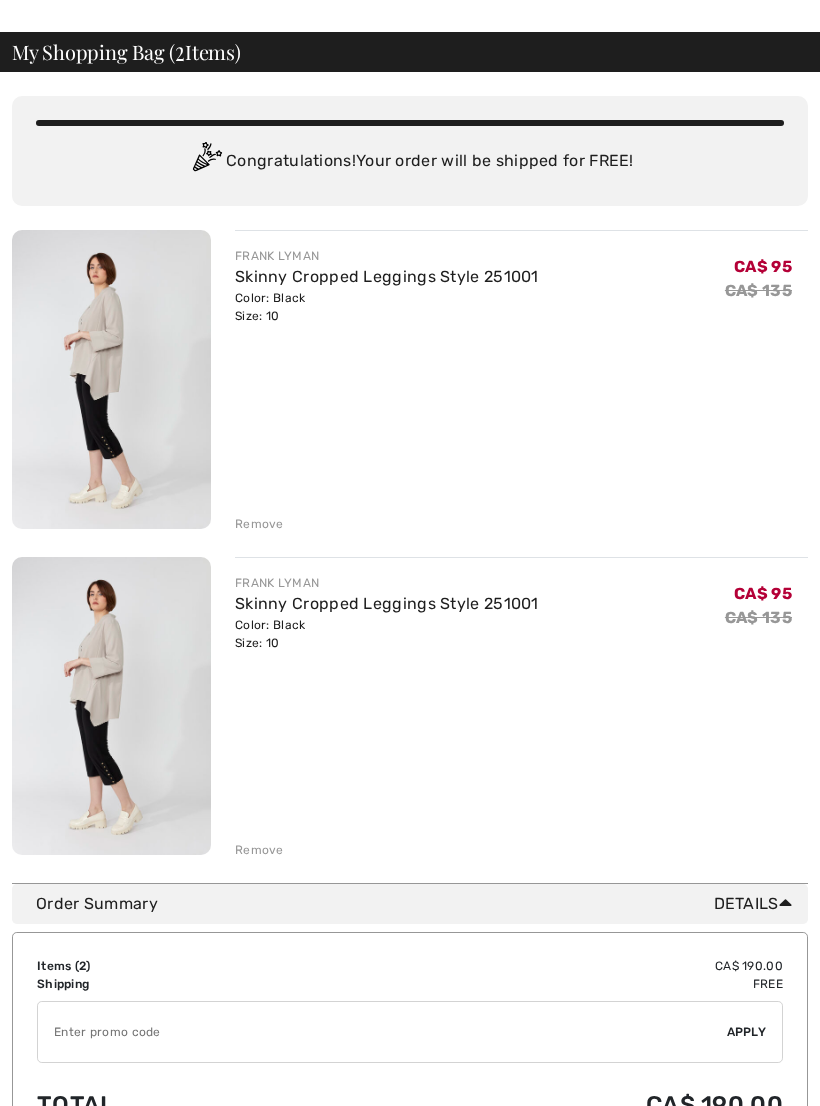 click on "You are only  CA$ 0.00  away from FREE SHIPPING!  Continue Shopping >
Congratulations!  Your order will be shipped for FREE!
FRANK LYMAN
Skinny Cropped Leggings Style 251001
Color: Black
Size: 10
Final Sale
CA$ 95
CA$ 135
CA$ 95
CA$ 135
Remove" at bounding box center (410, 477) 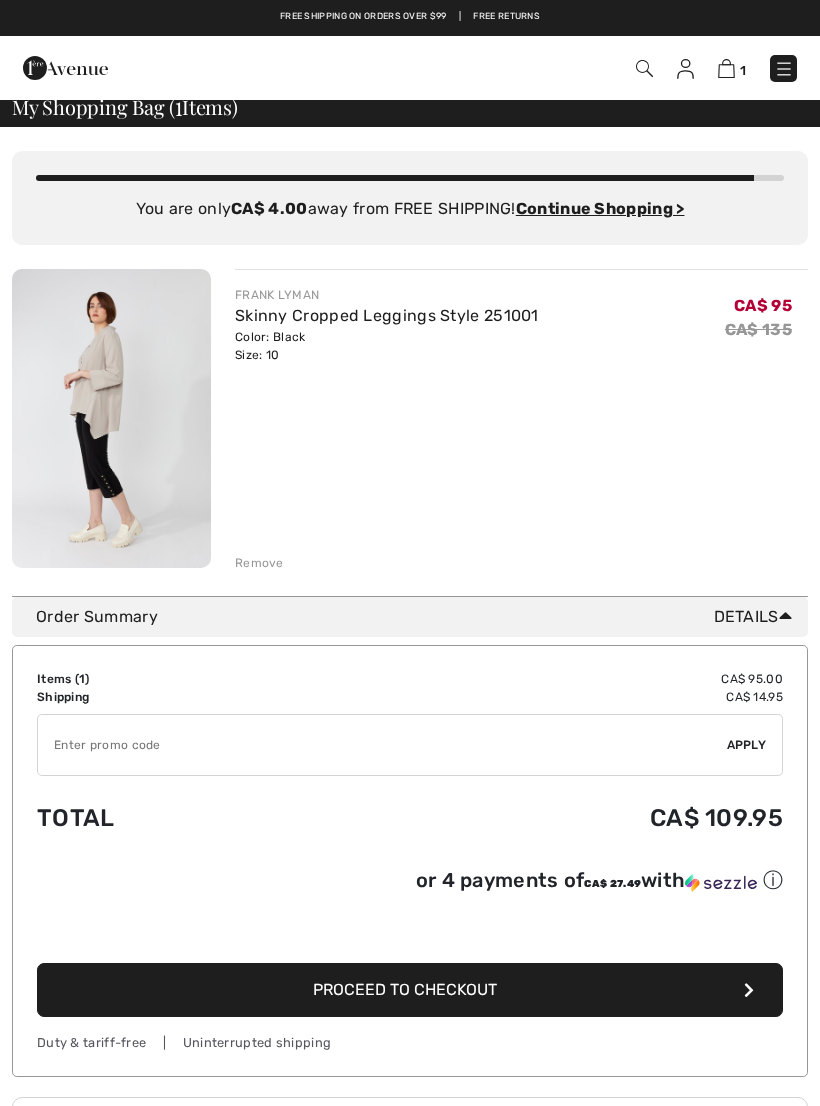 scroll, scrollTop: 0, scrollLeft: 0, axis: both 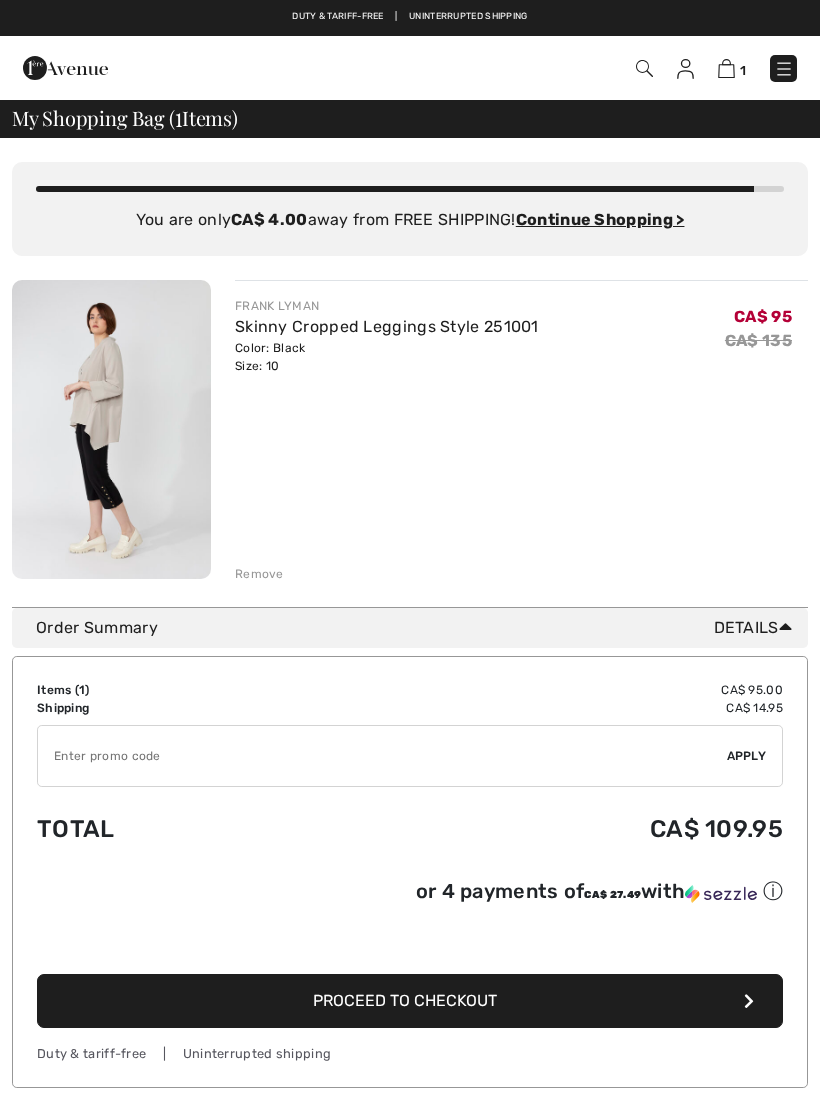 click on "Proceed to Checkout" at bounding box center (410, 1001) 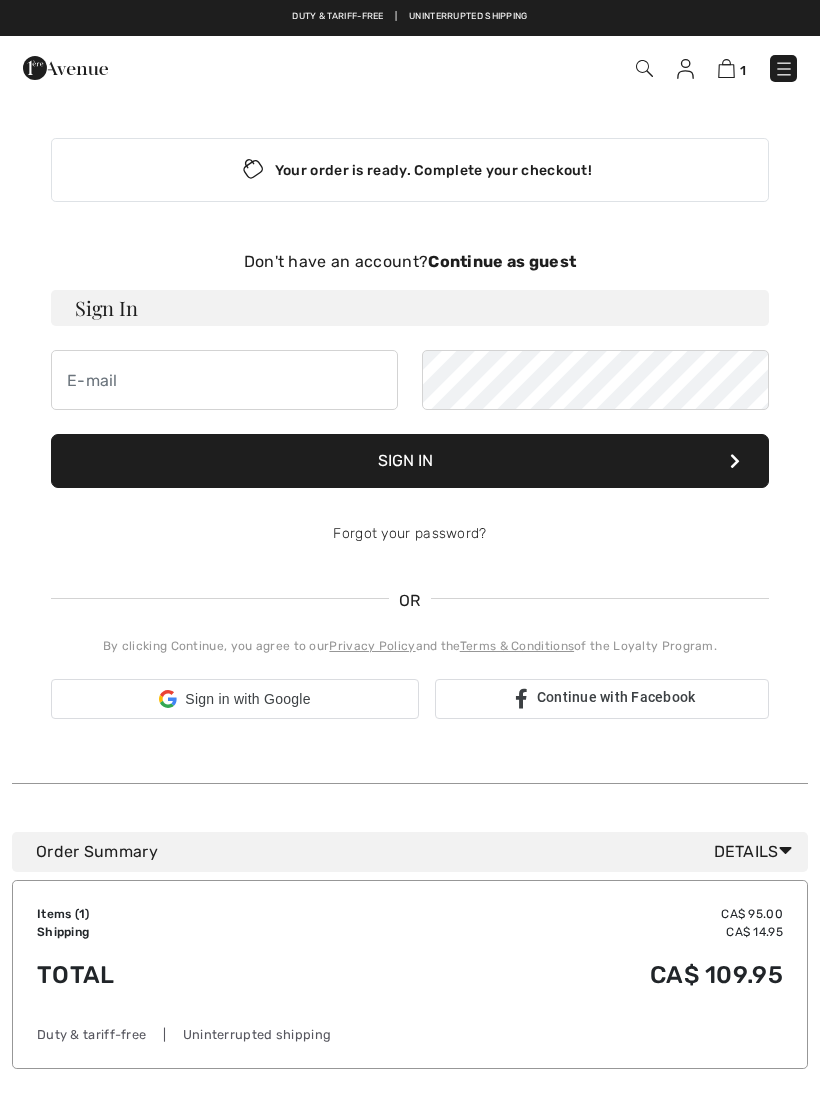 scroll, scrollTop: 0, scrollLeft: 0, axis: both 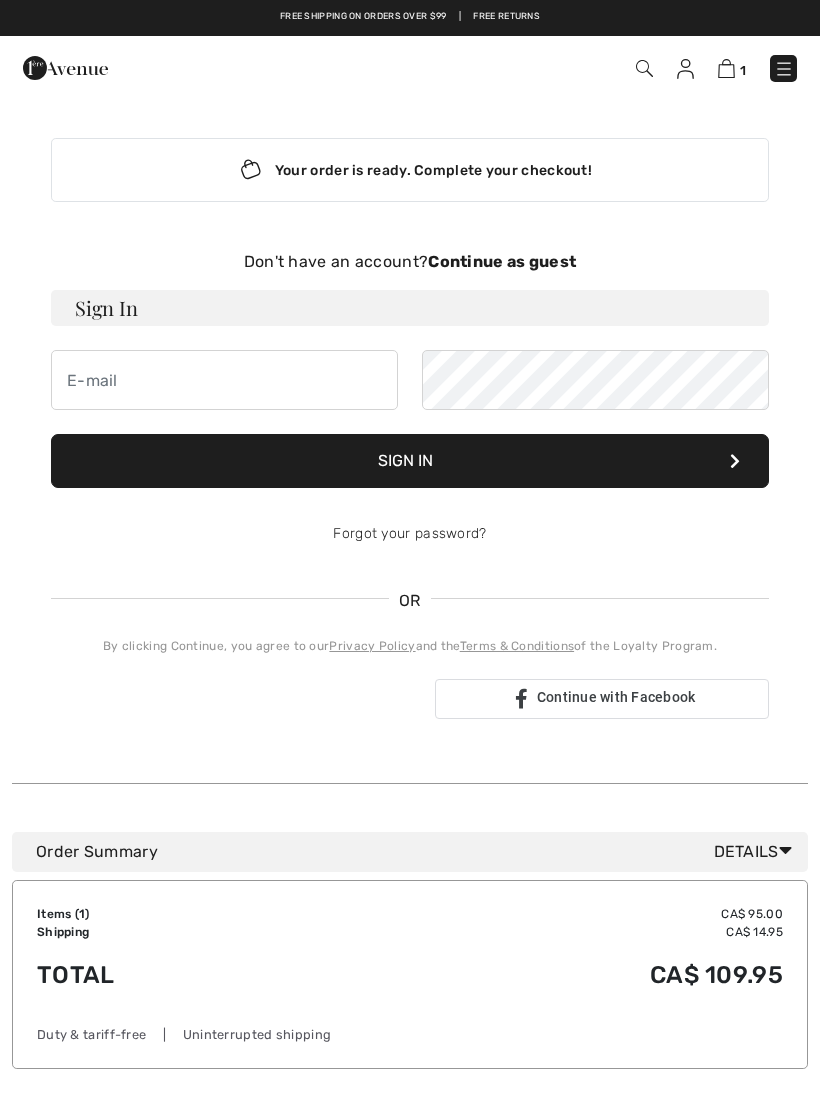 click on "Continue as guest" at bounding box center [502, 261] 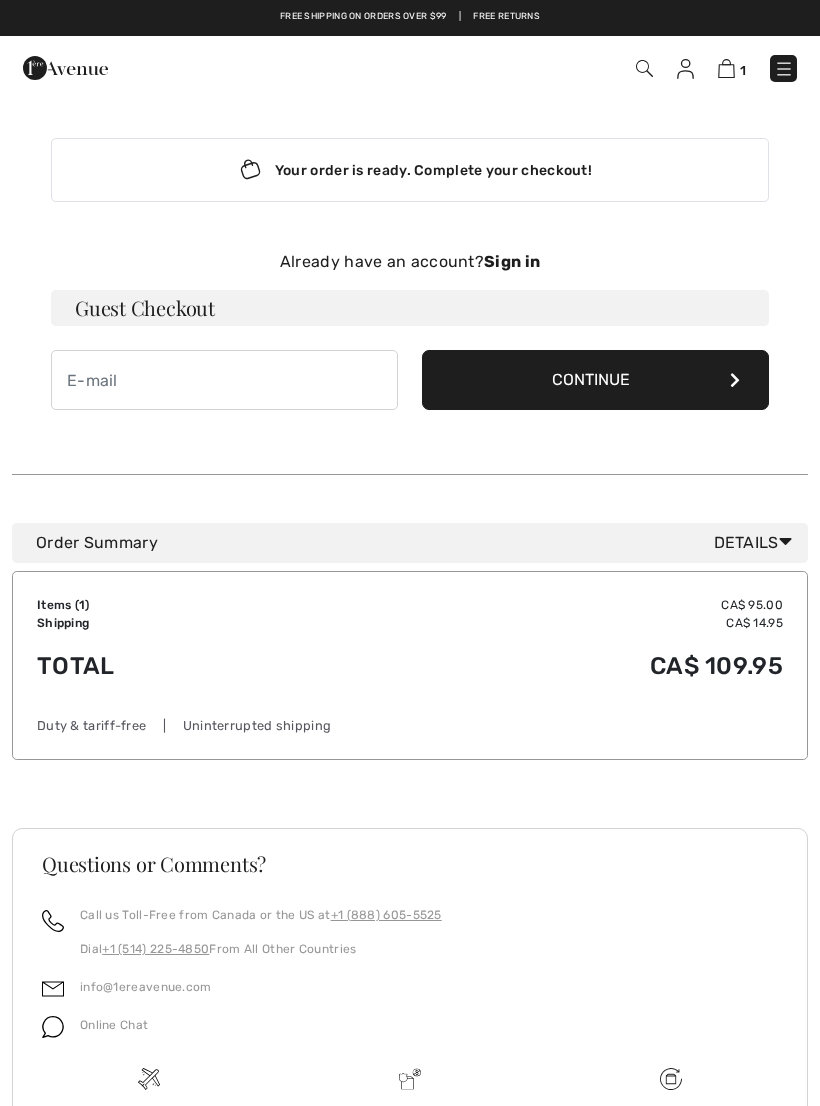 click on "Continue" at bounding box center [595, 380] 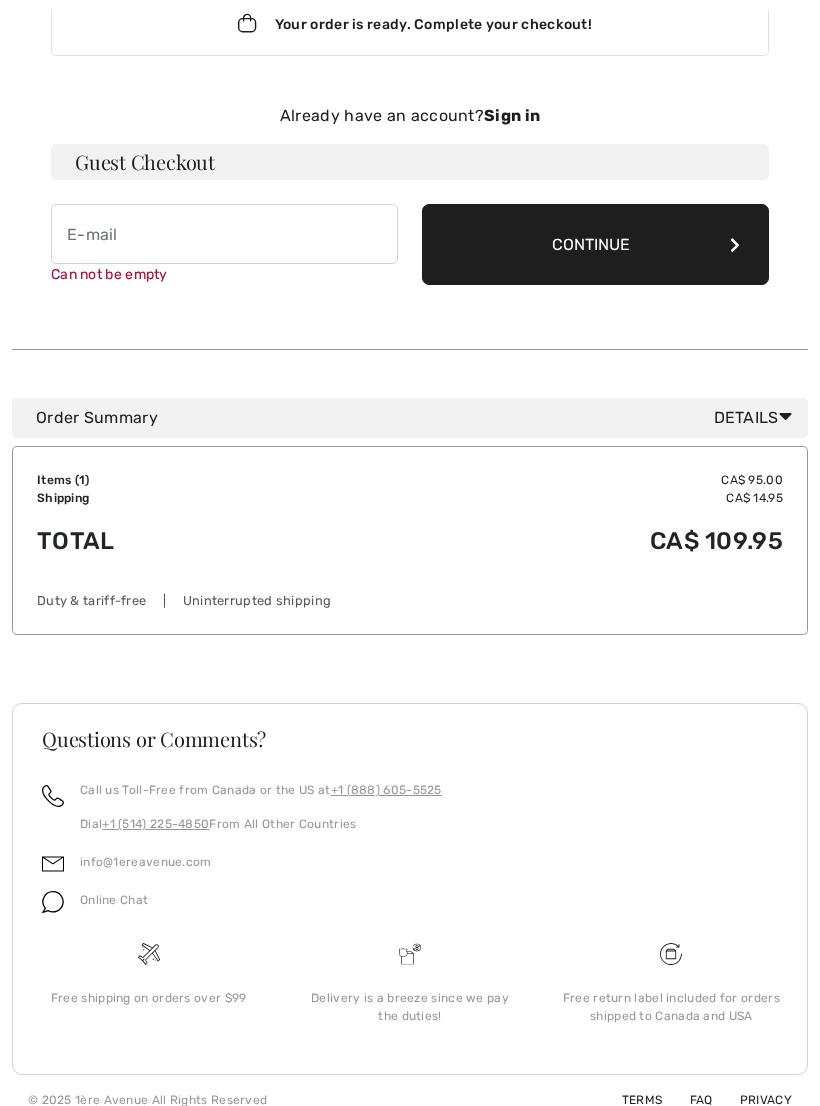 scroll, scrollTop: 165, scrollLeft: 0, axis: vertical 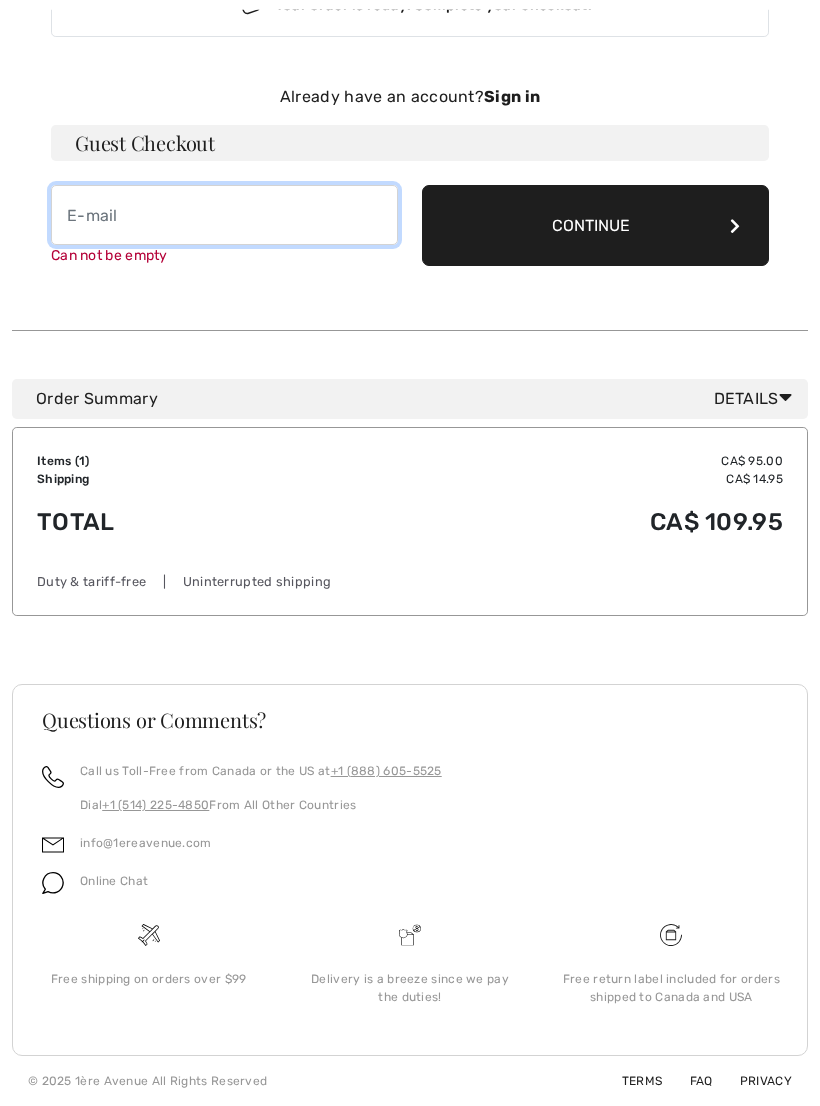 click at bounding box center (224, 215) 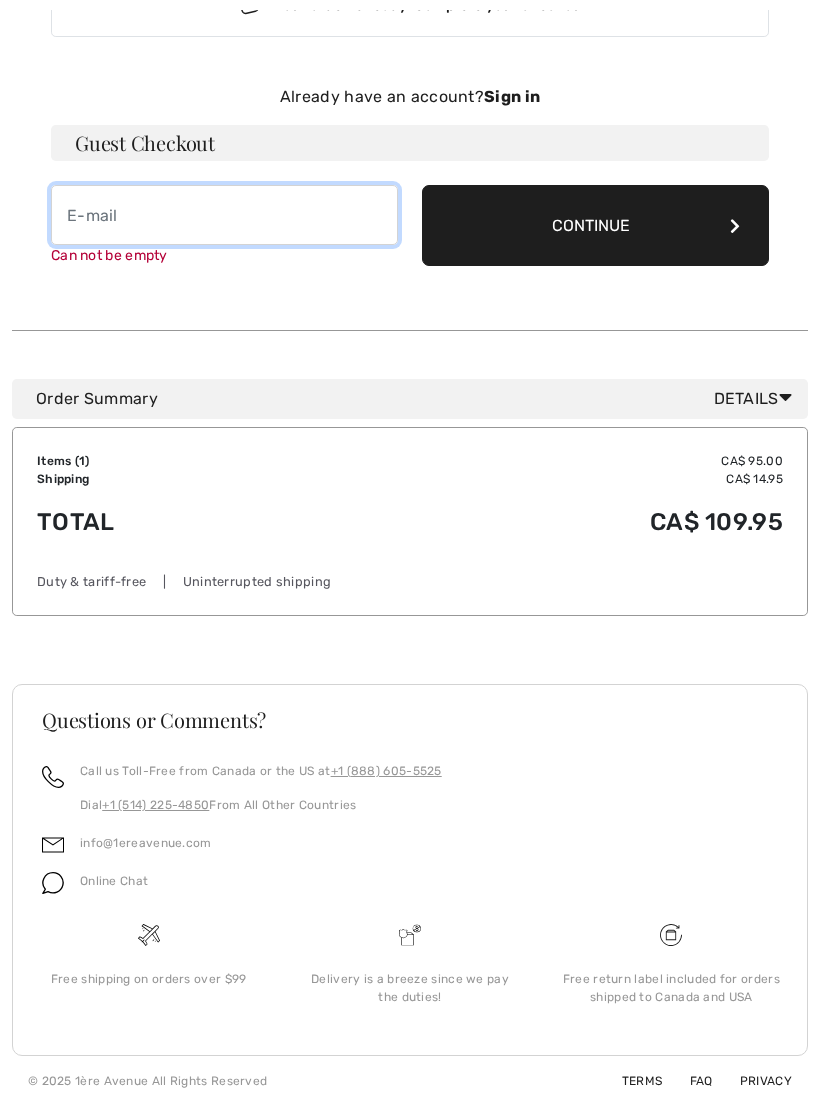 type on "ljthompson@shaw.ca" 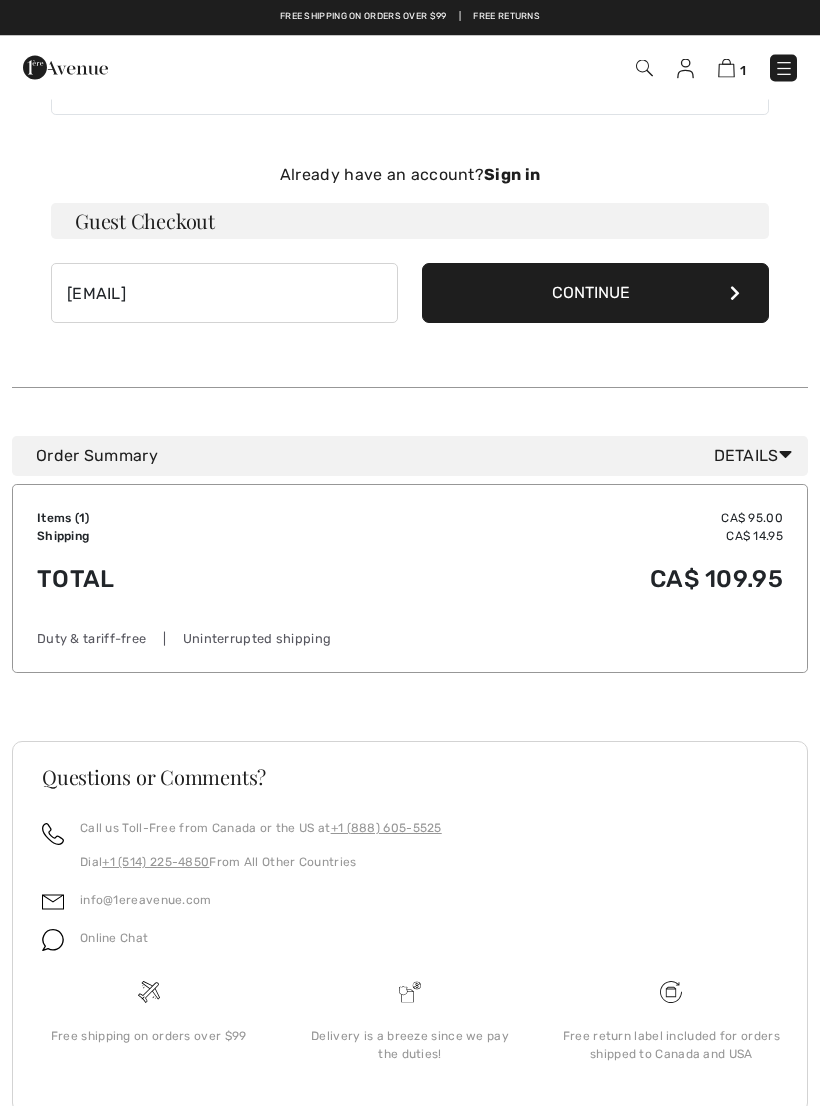 scroll, scrollTop: 0, scrollLeft: 0, axis: both 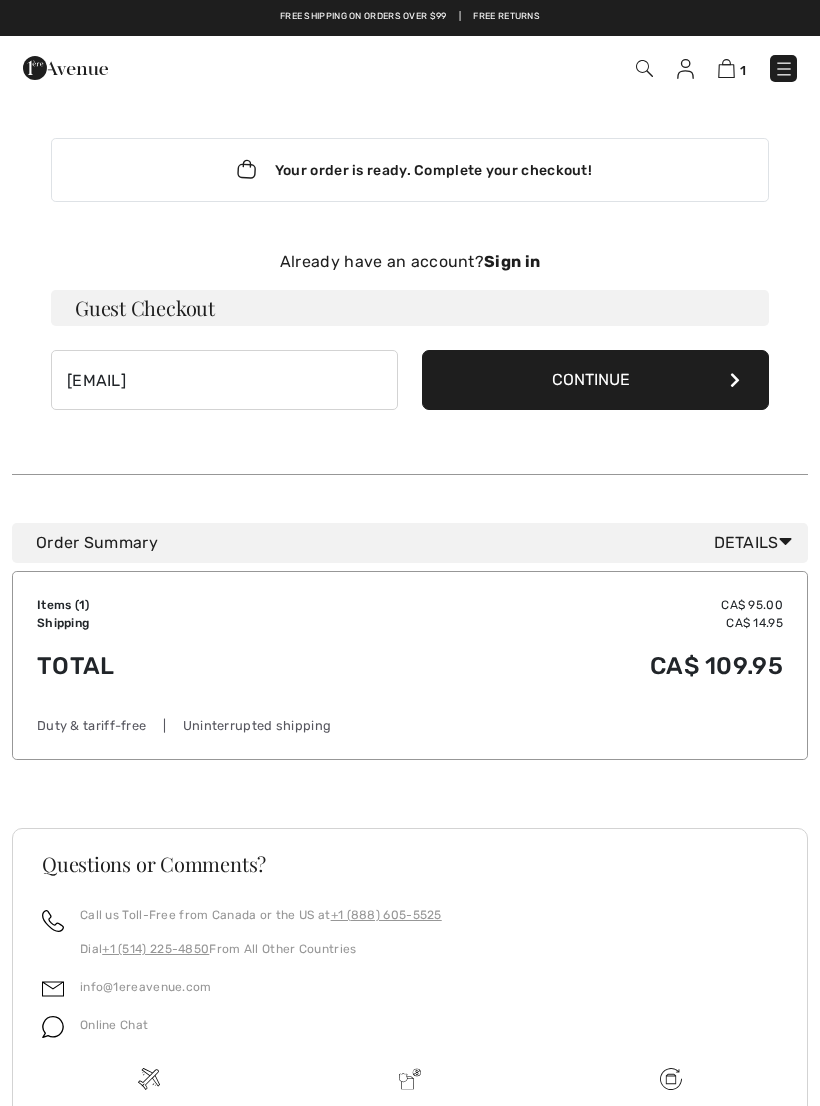 click on "Continue" at bounding box center (595, 380) 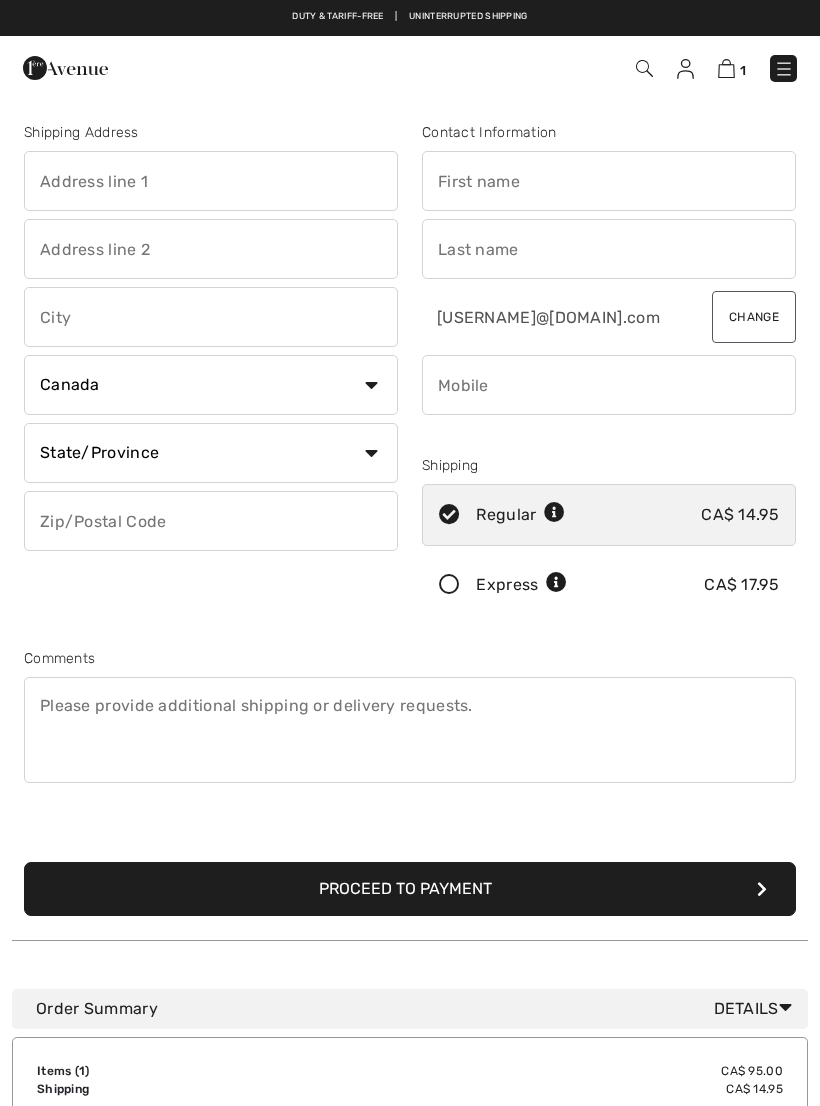 scroll, scrollTop: 0, scrollLeft: 0, axis: both 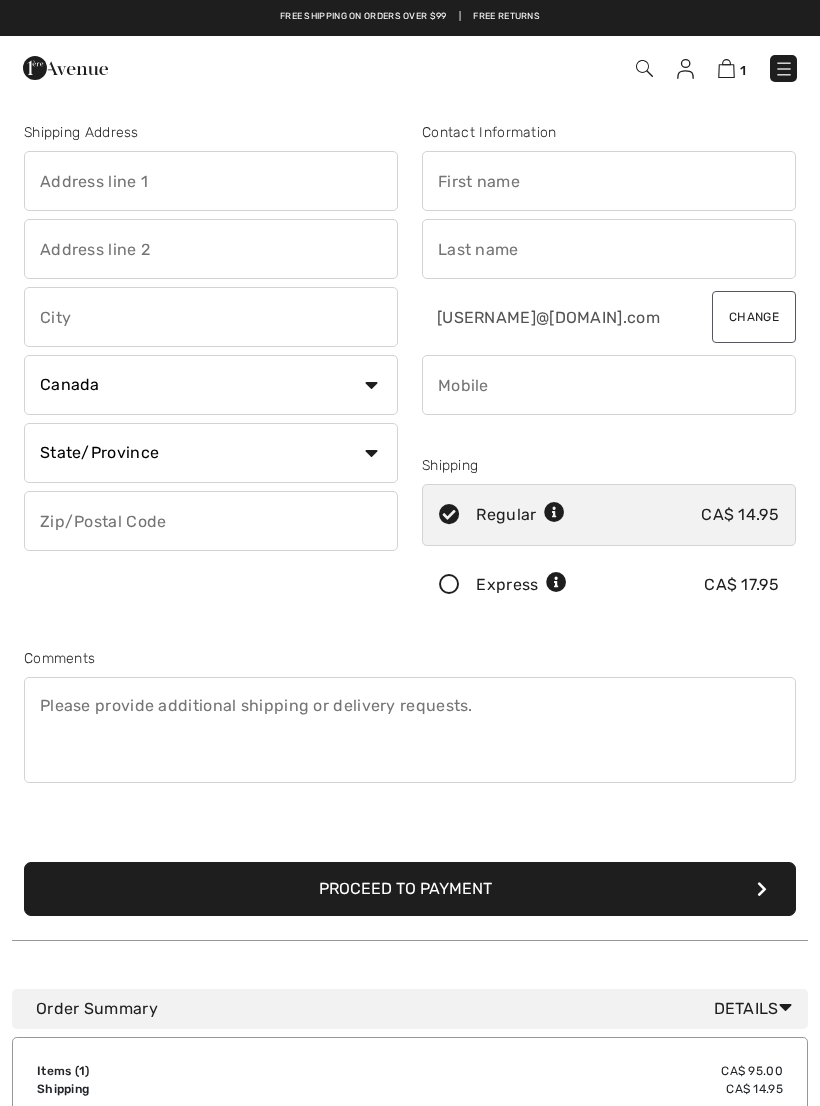 click at bounding box center [726, 68] 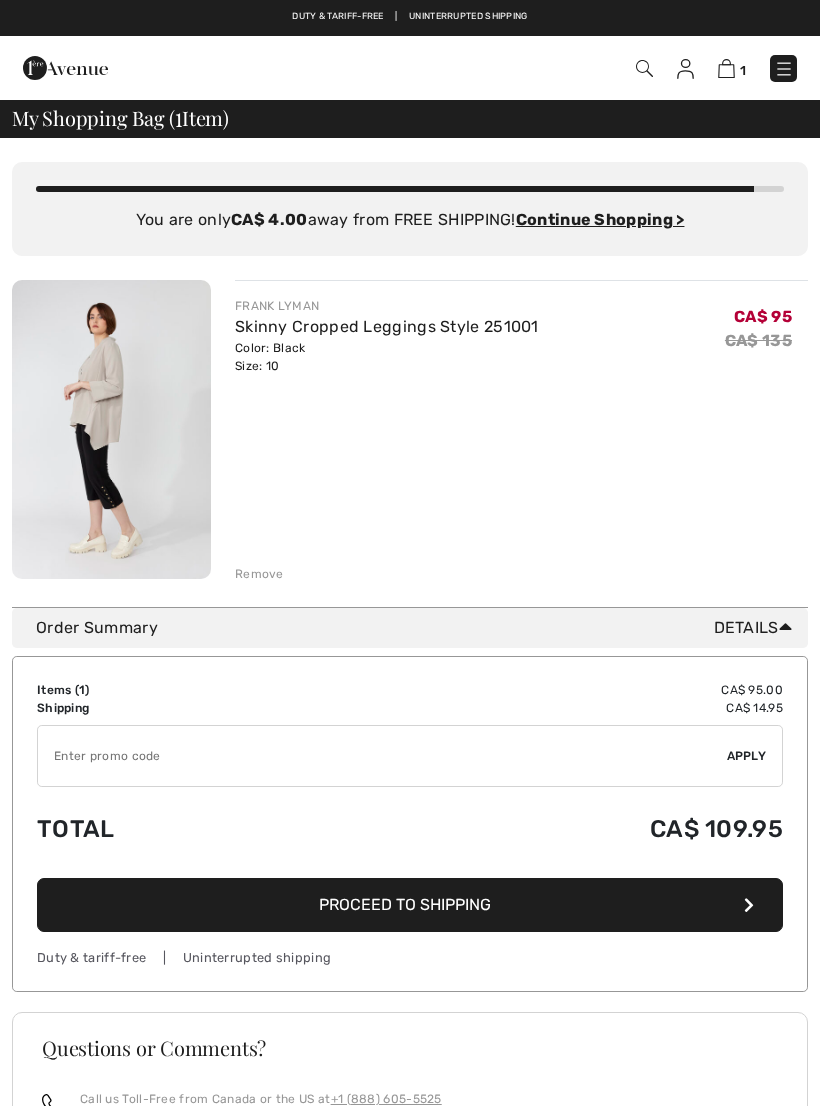 scroll, scrollTop: 0, scrollLeft: 0, axis: both 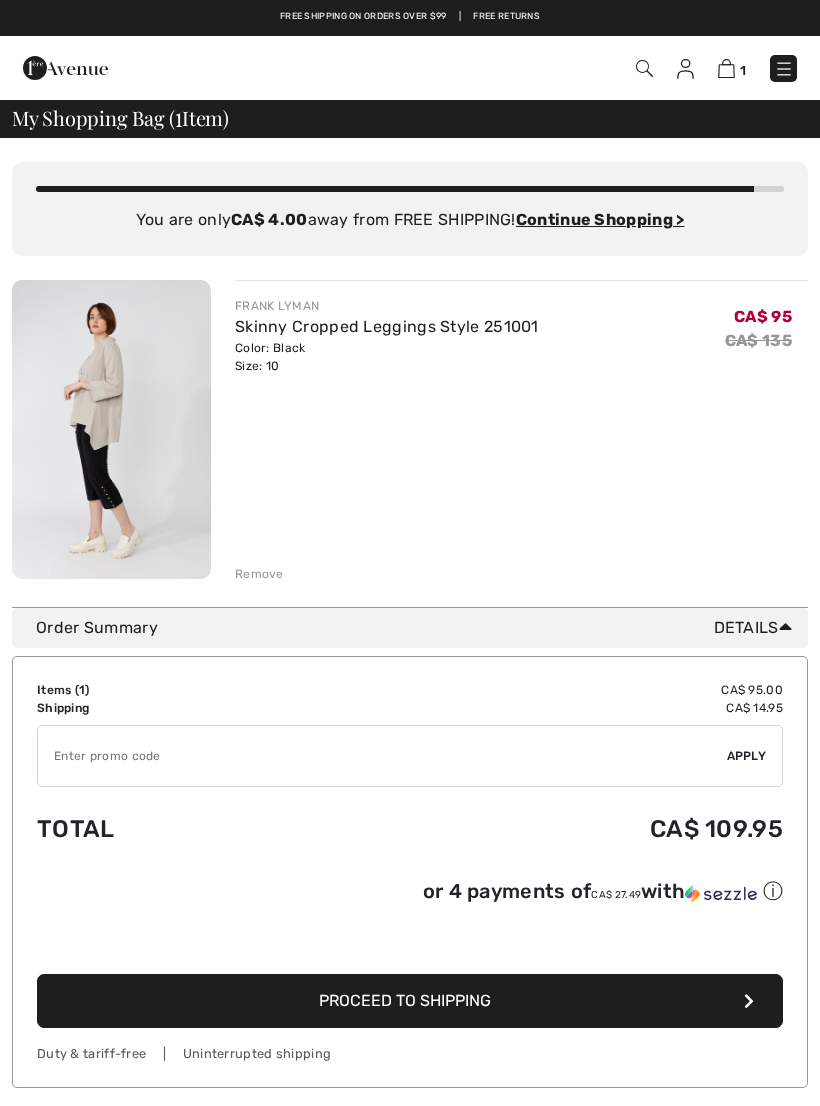 click at bounding box center [749, 1001] 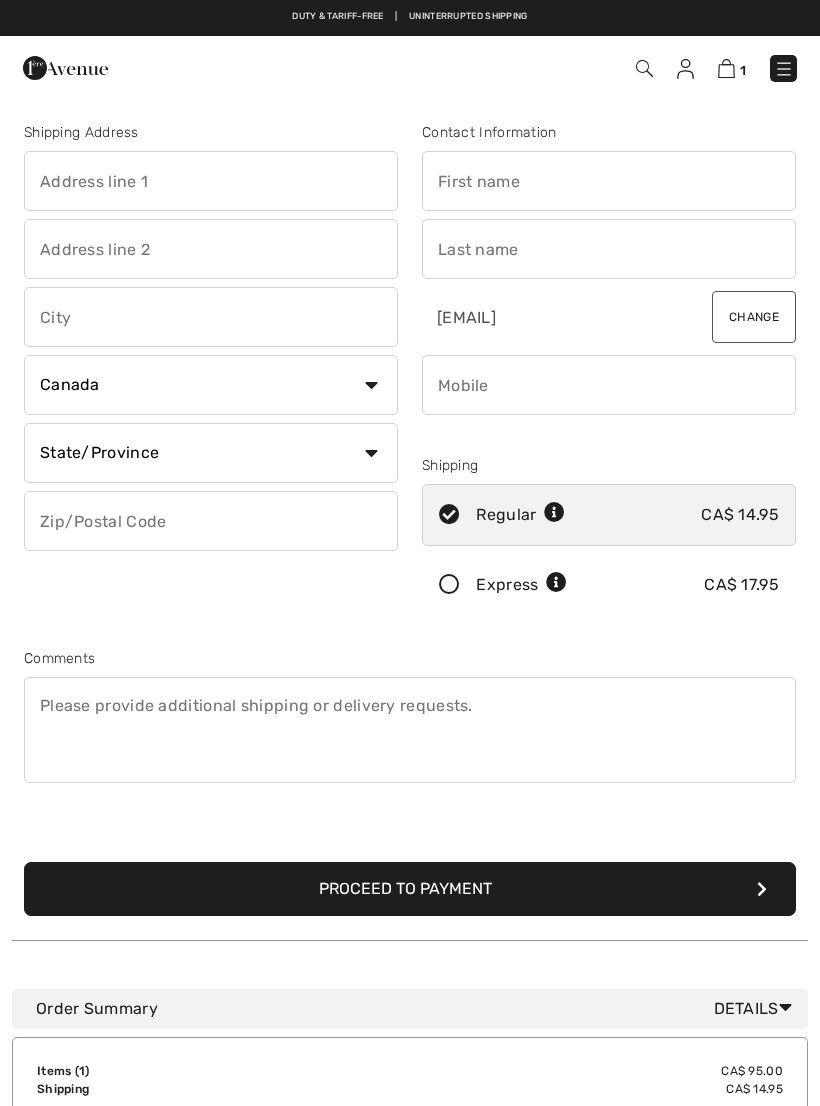 scroll, scrollTop: 0, scrollLeft: 0, axis: both 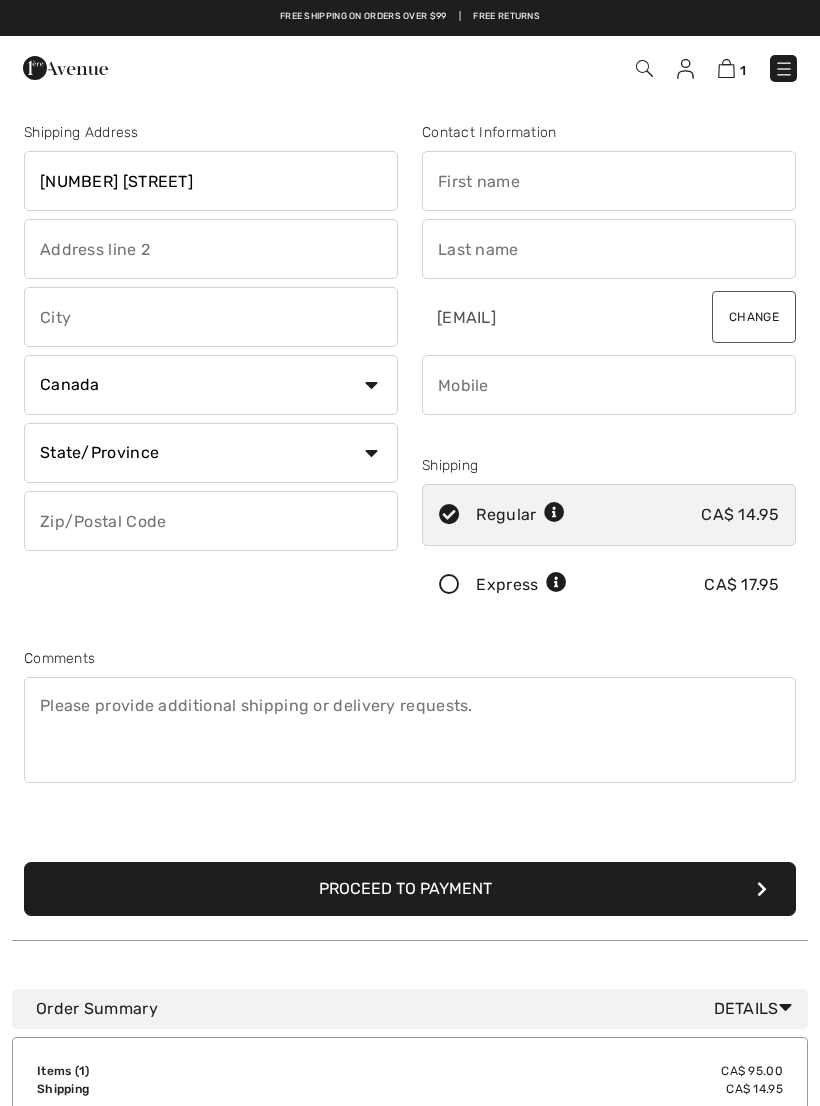 type on "[NUMBER] [STREET]" 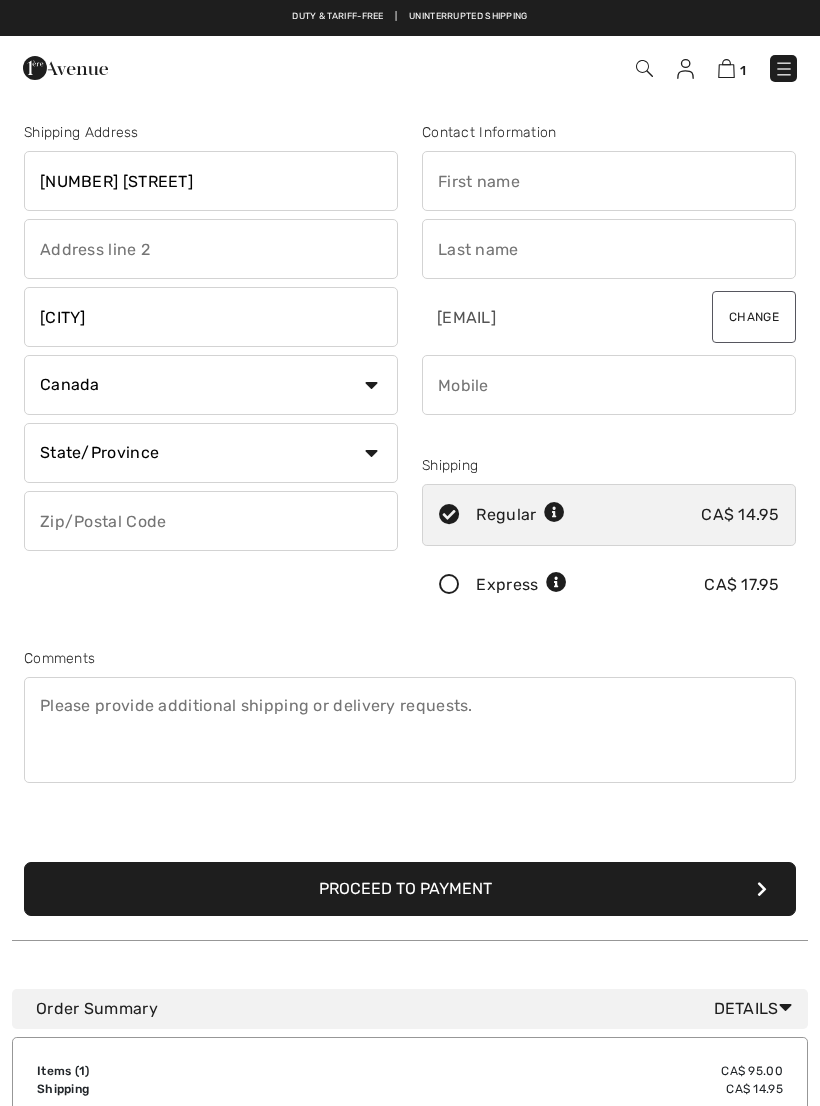 type on "[CITY]" 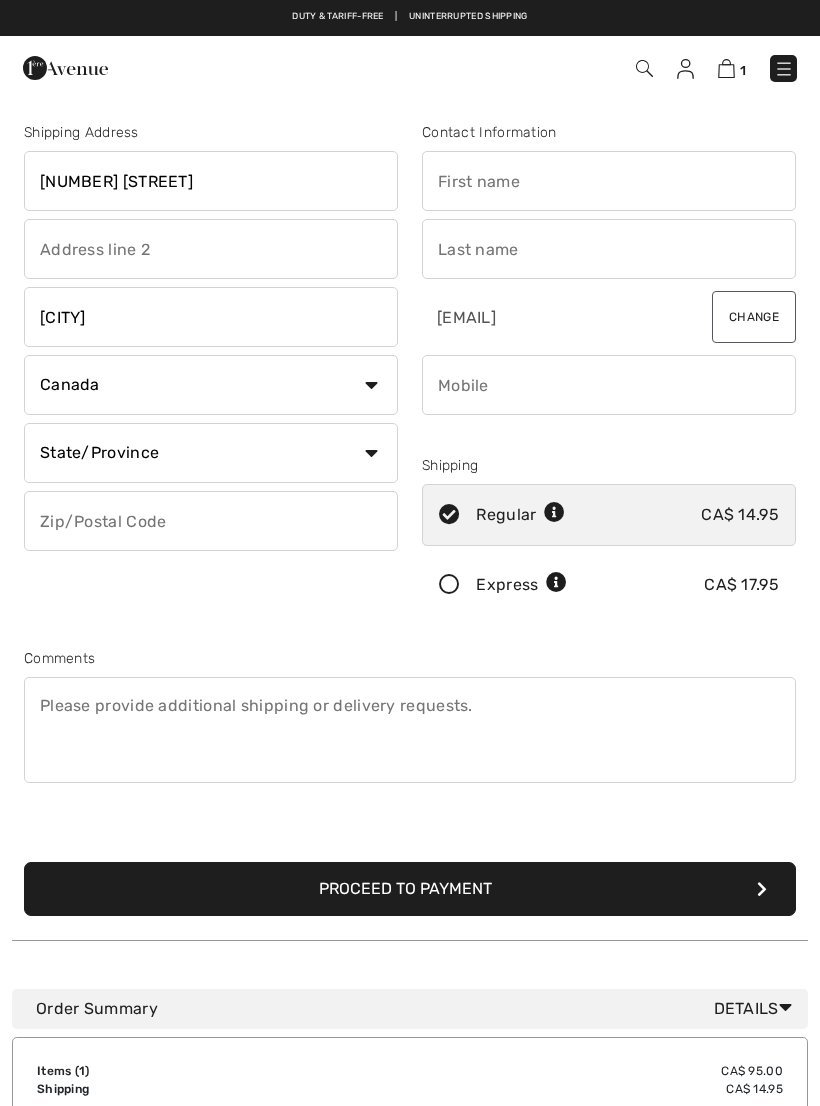 click on "State/Province
Alberta
British Columbia
Manitoba
New Brunswick
Newfoundland and Labrador
Northwest Territories
Nova Scotia
Nunavut
Ontario
Prince Edward Island
Quebec
Saskatchewan
Yukon" at bounding box center [211, 453] 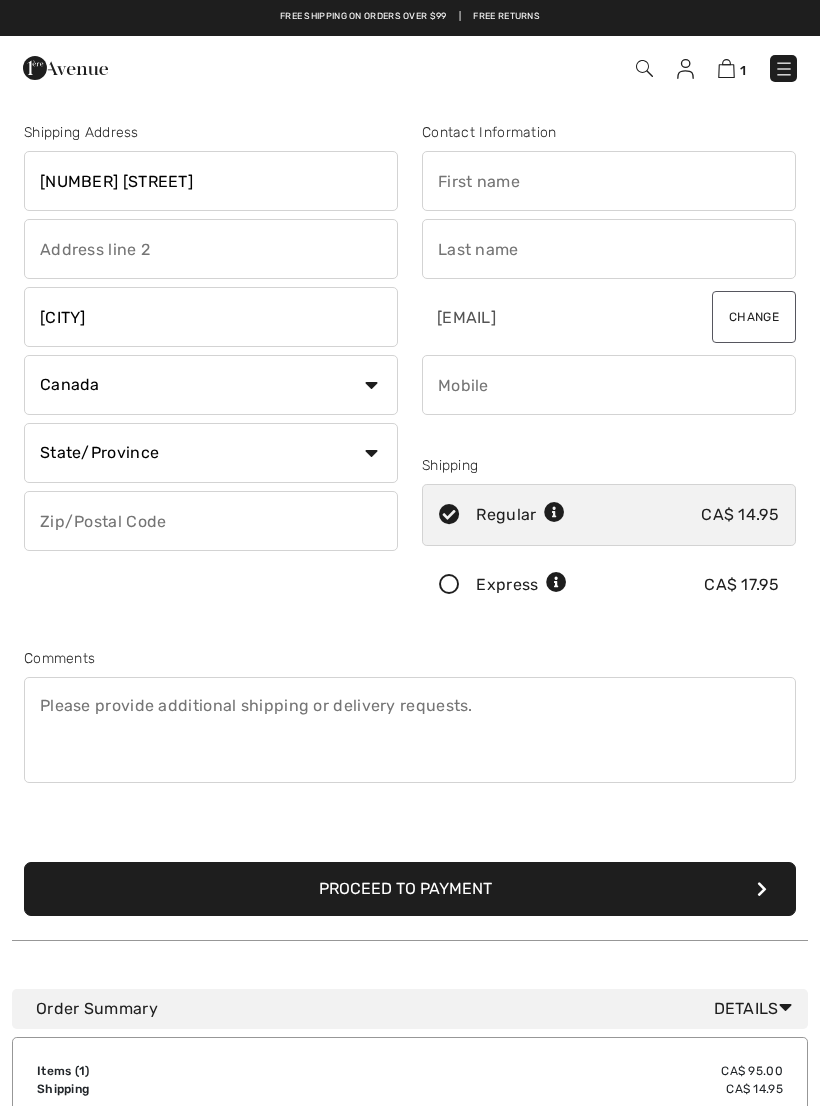 select on "BC" 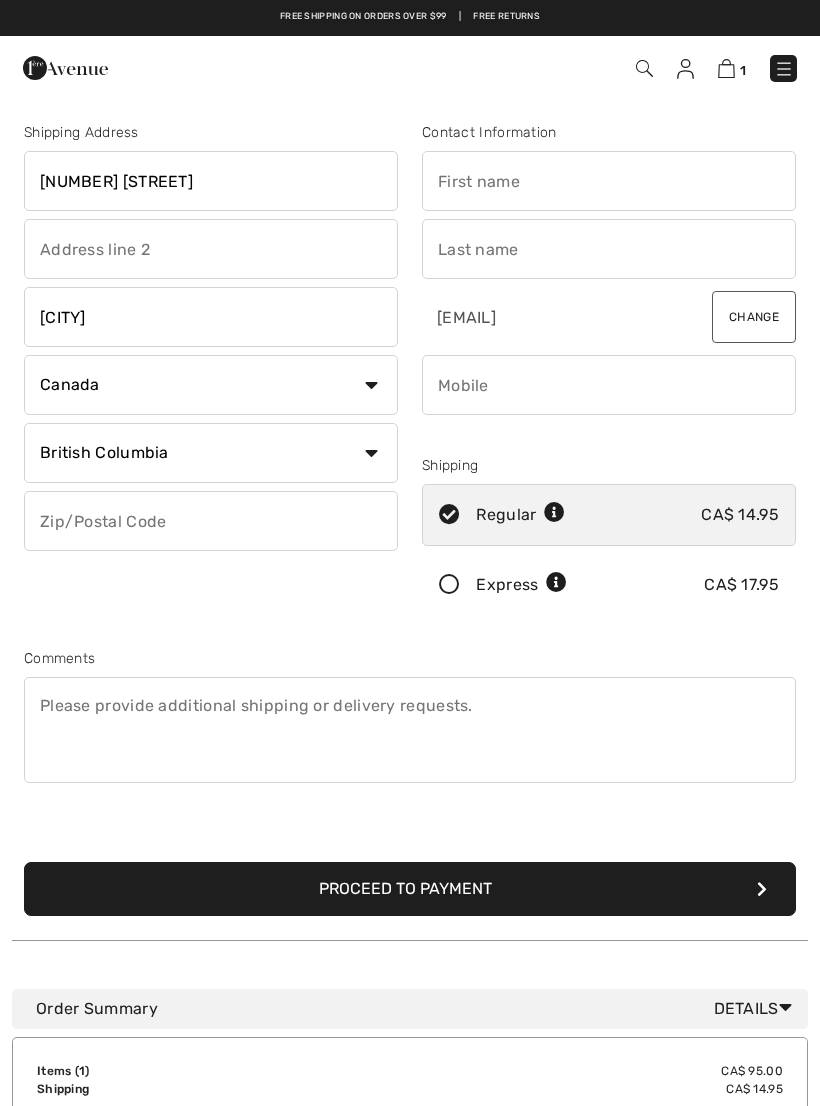 click at bounding box center [211, 521] 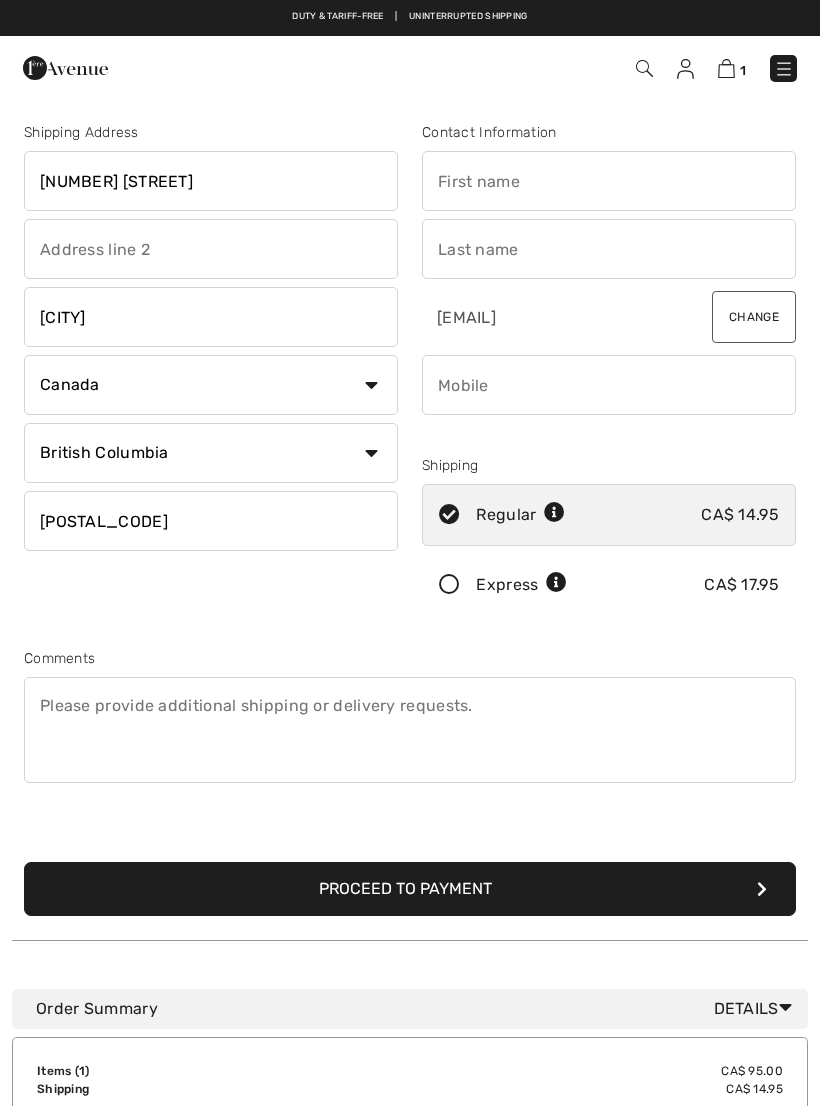type on "[POSTAL_CODE]" 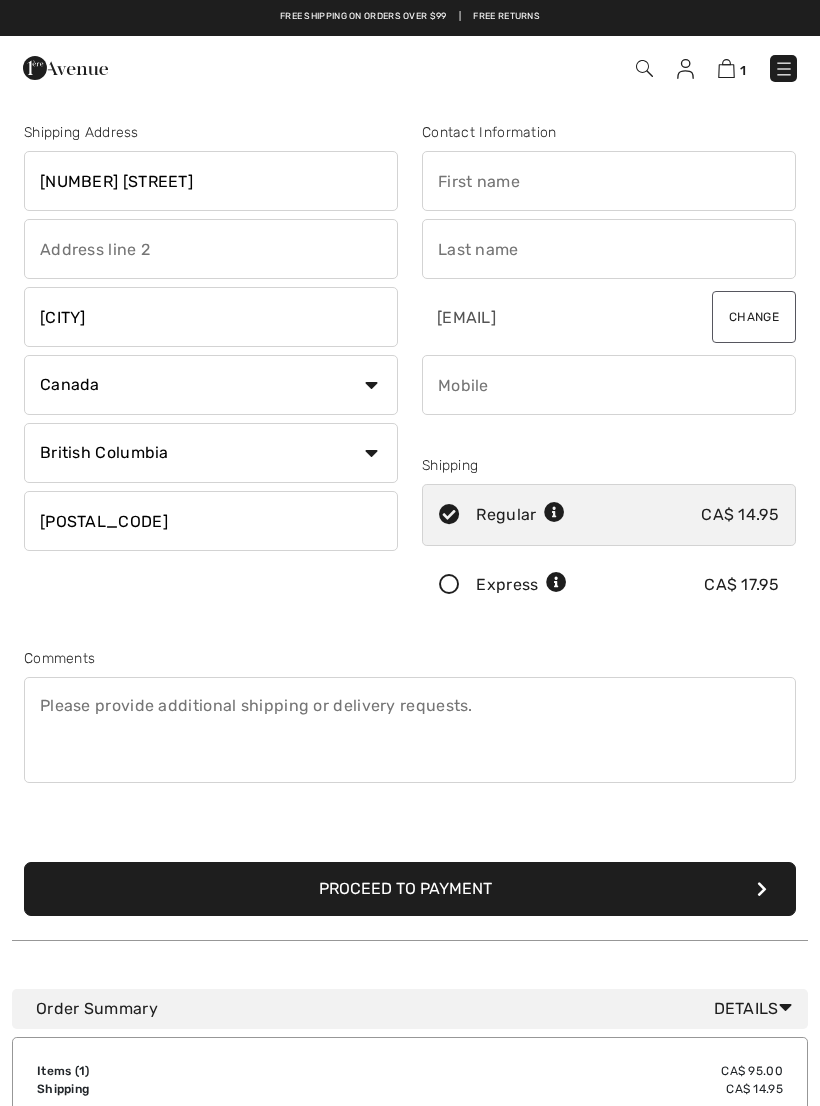 type on "Laura" 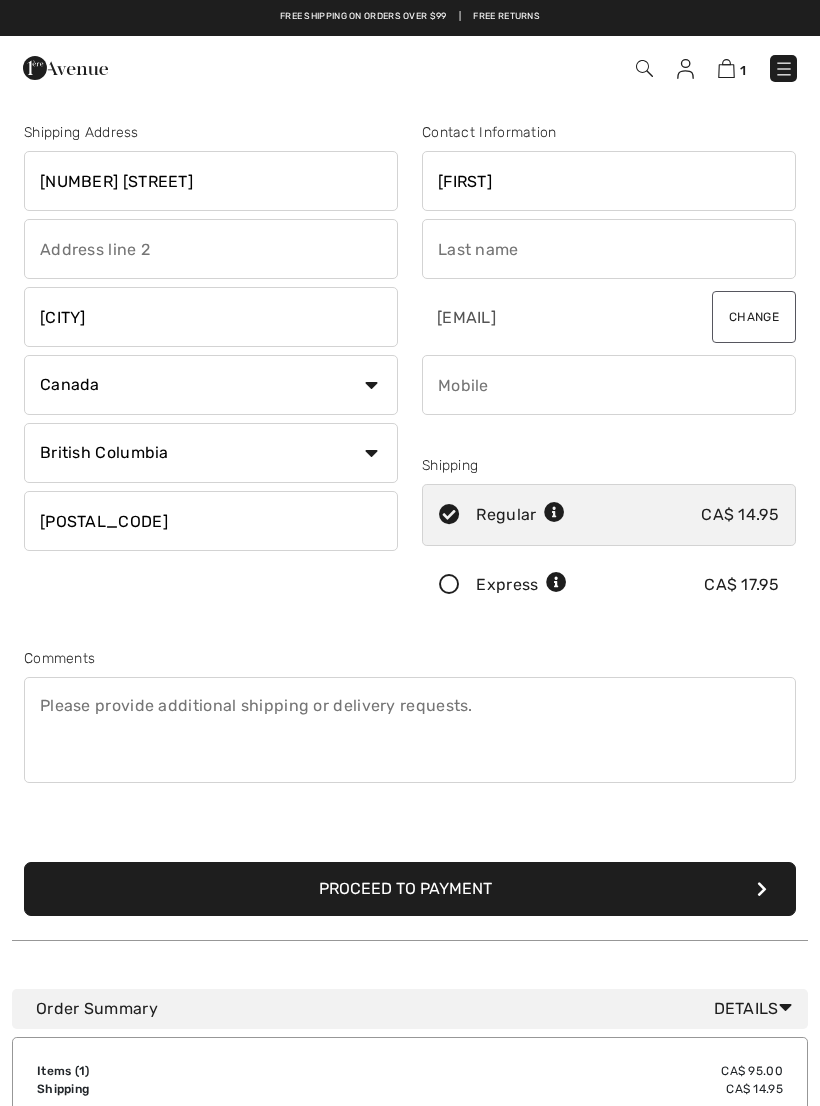 type on "Thompson" 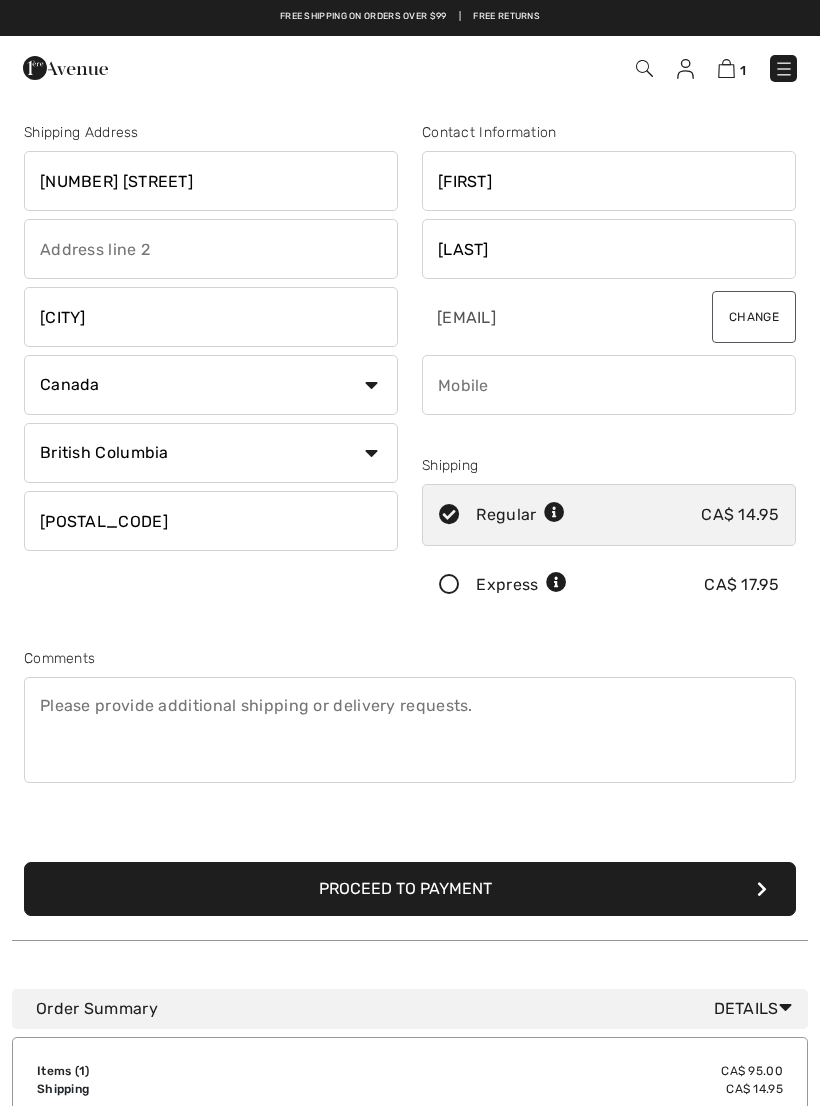 click at bounding box center (609, 385) 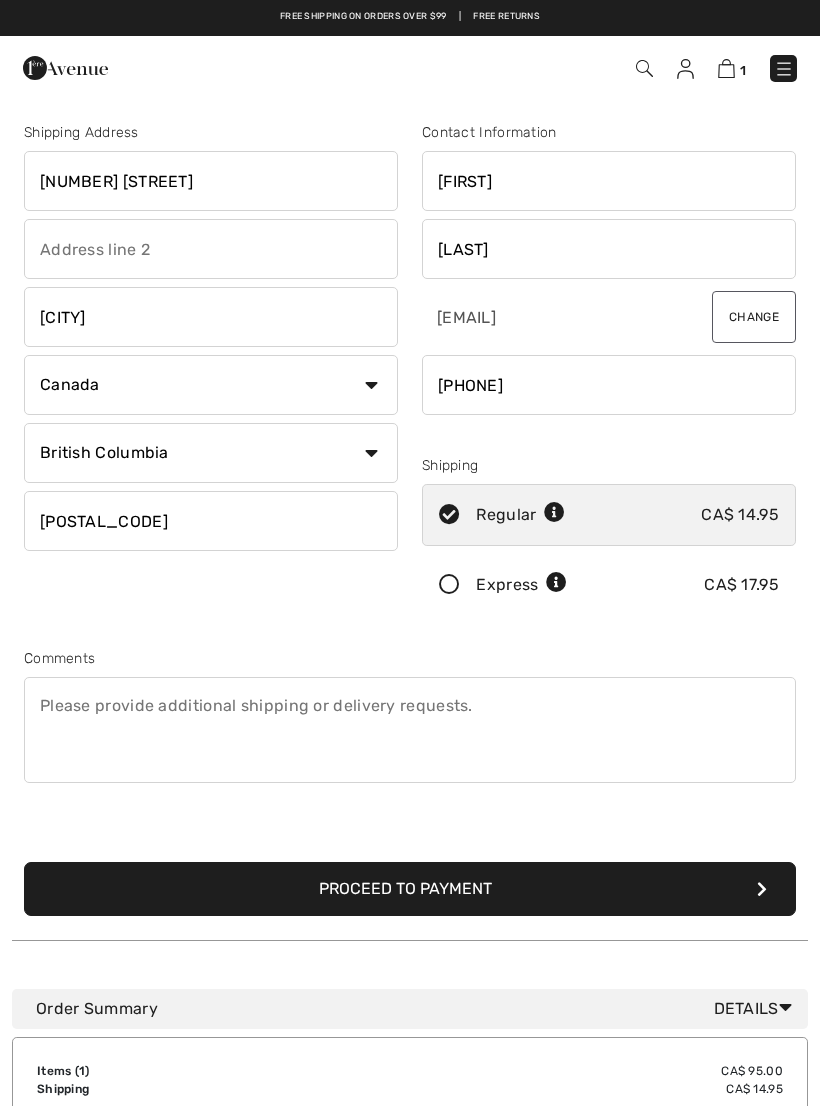 type on "6049106262" 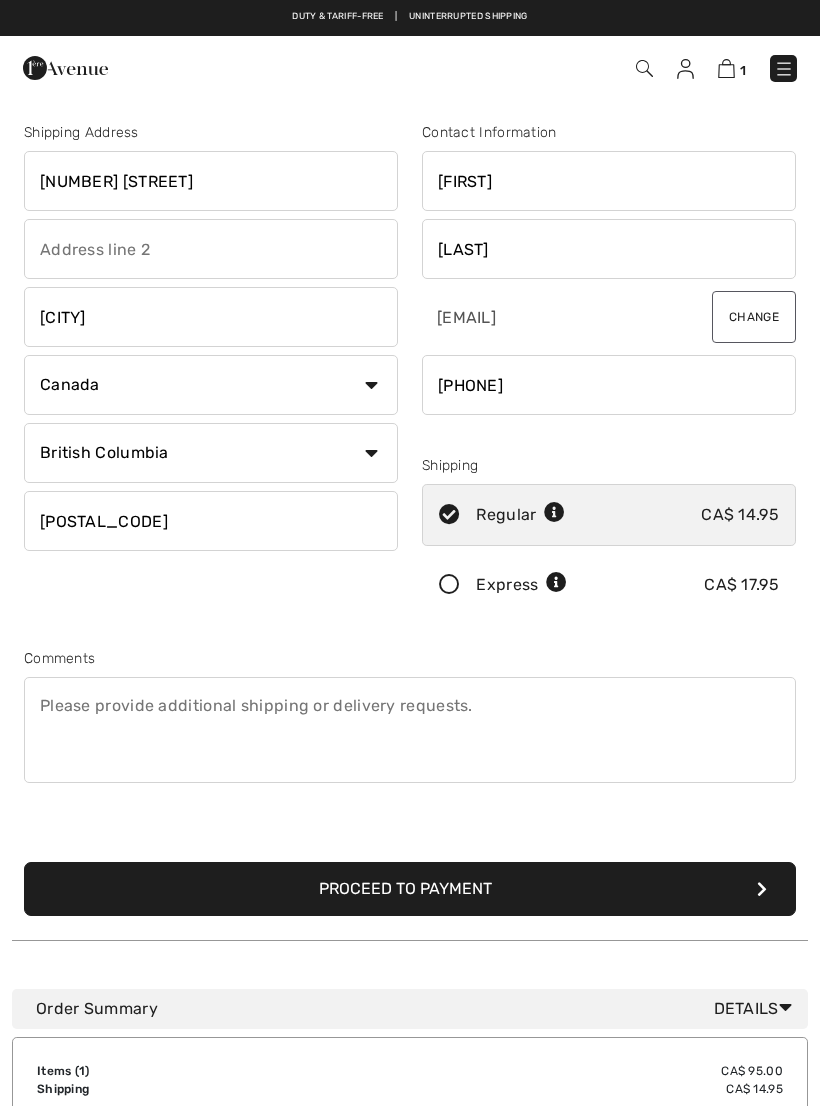 click at bounding box center [762, 889] 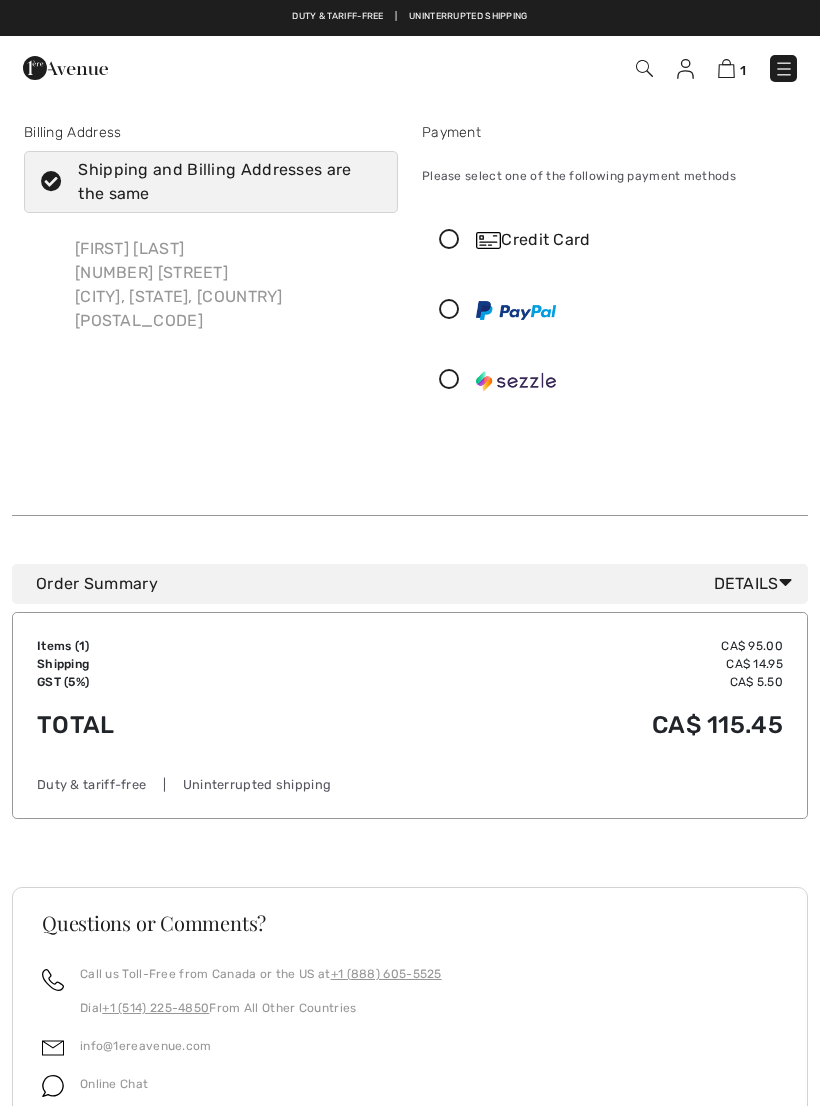 scroll, scrollTop: 0, scrollLeft: 0, axis: both 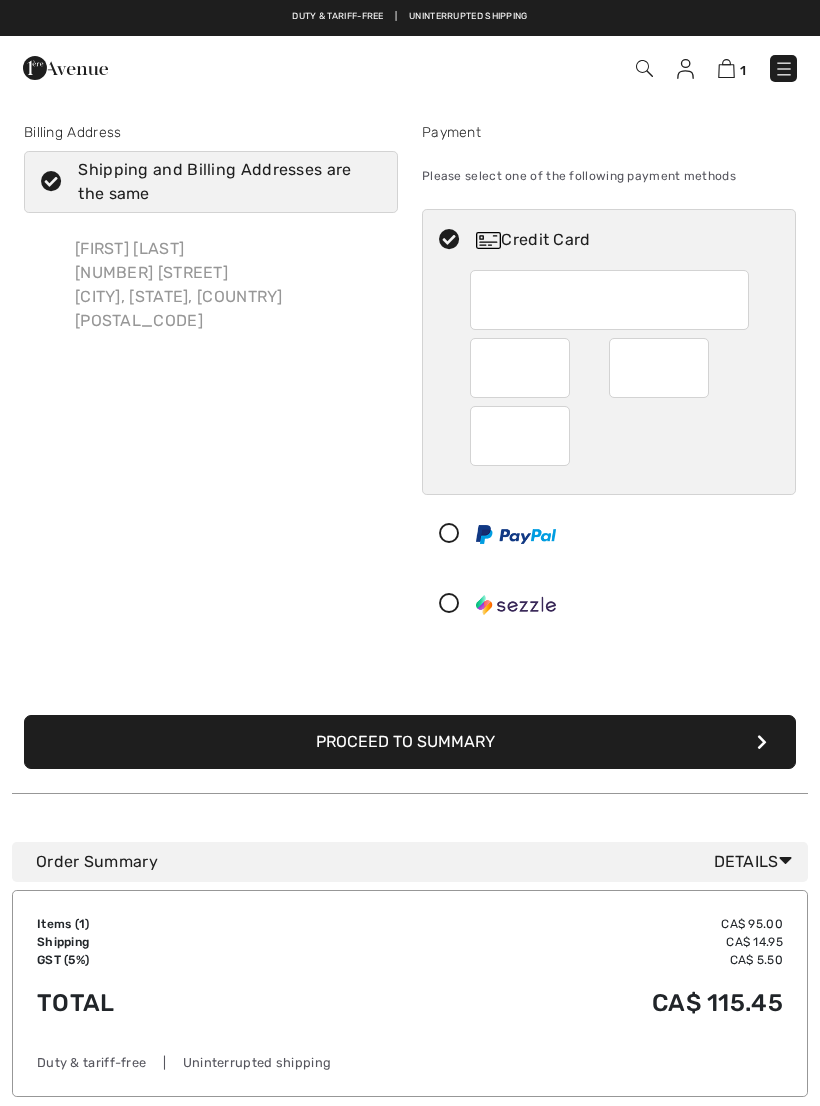 click on "Proceed to Summary" at bounding box center (410, 742) 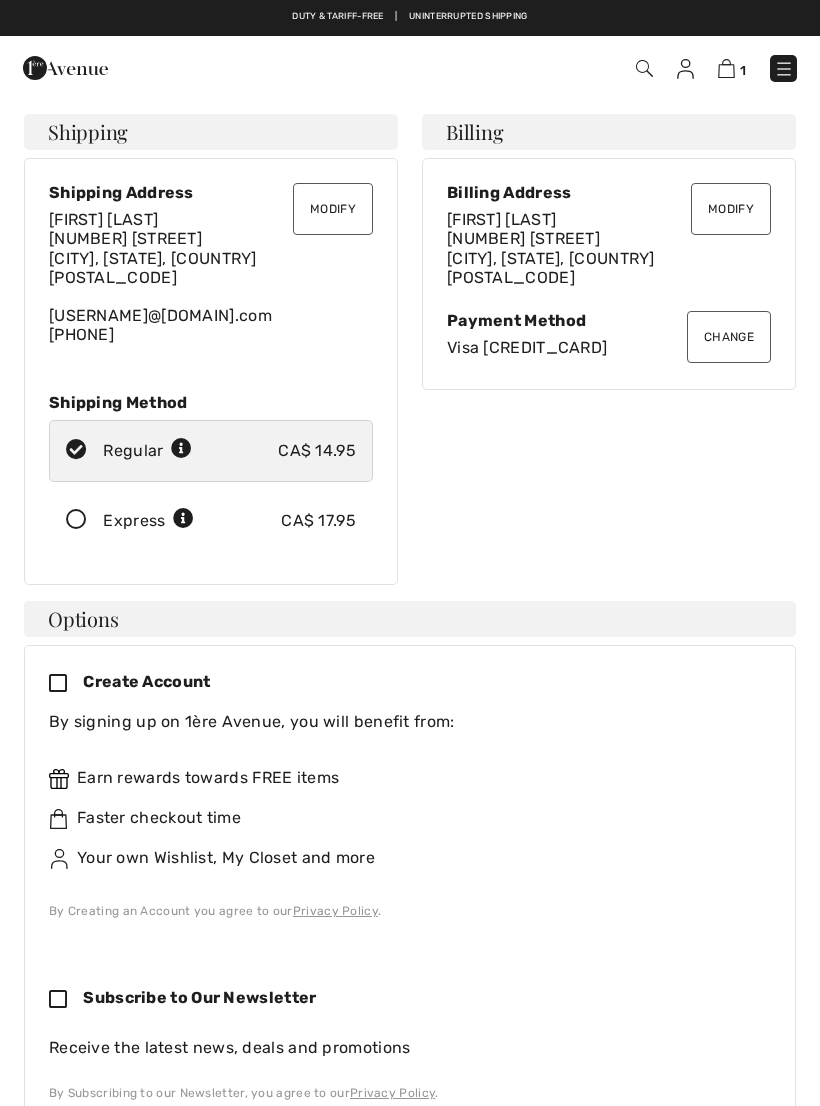 scroll, scrollTop: 0, scrollLeft: 0, axis: both 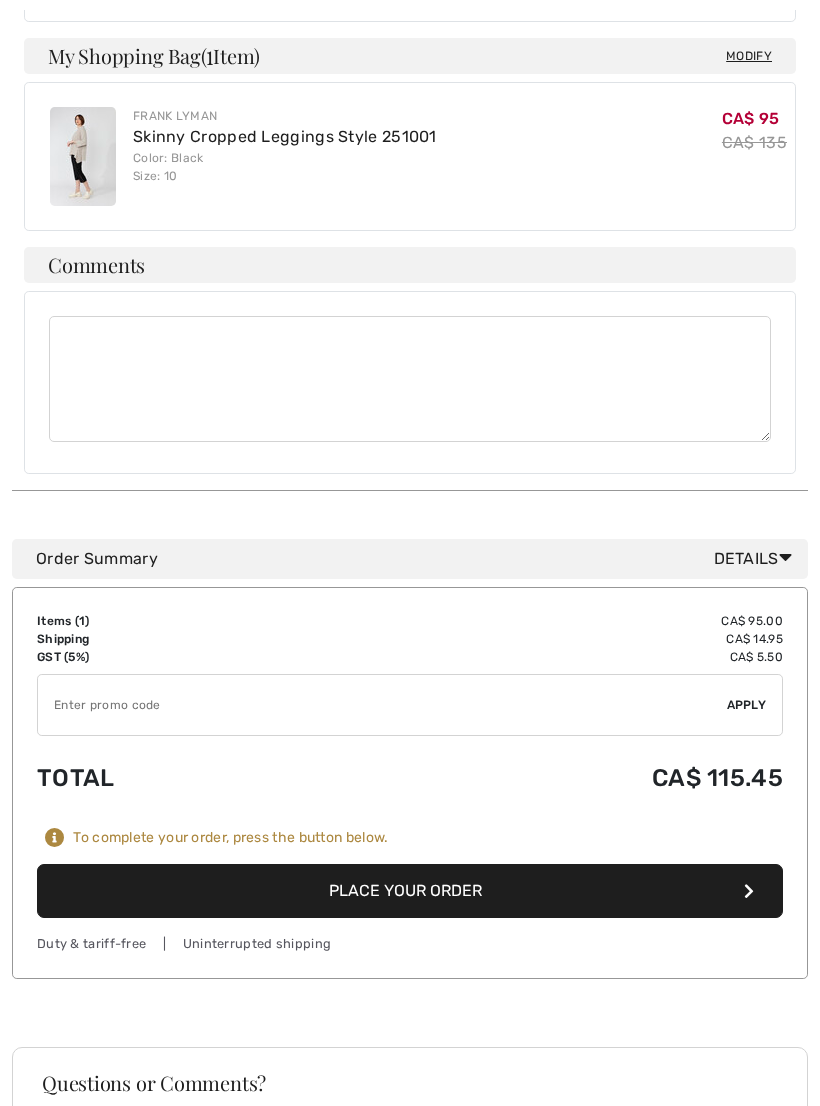 click on "Place Your Order" at bounding box center [410, 891] 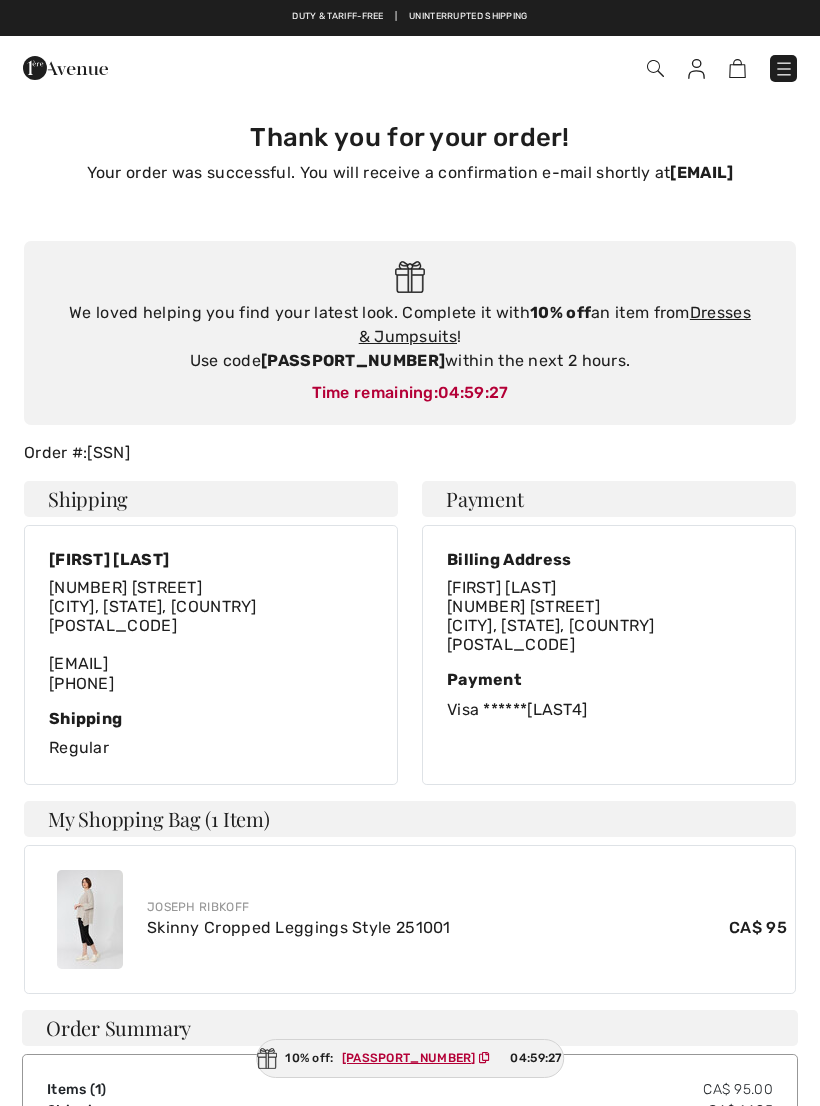 scroll, scrollTop: 0, scrollLeft: 0, axis: both 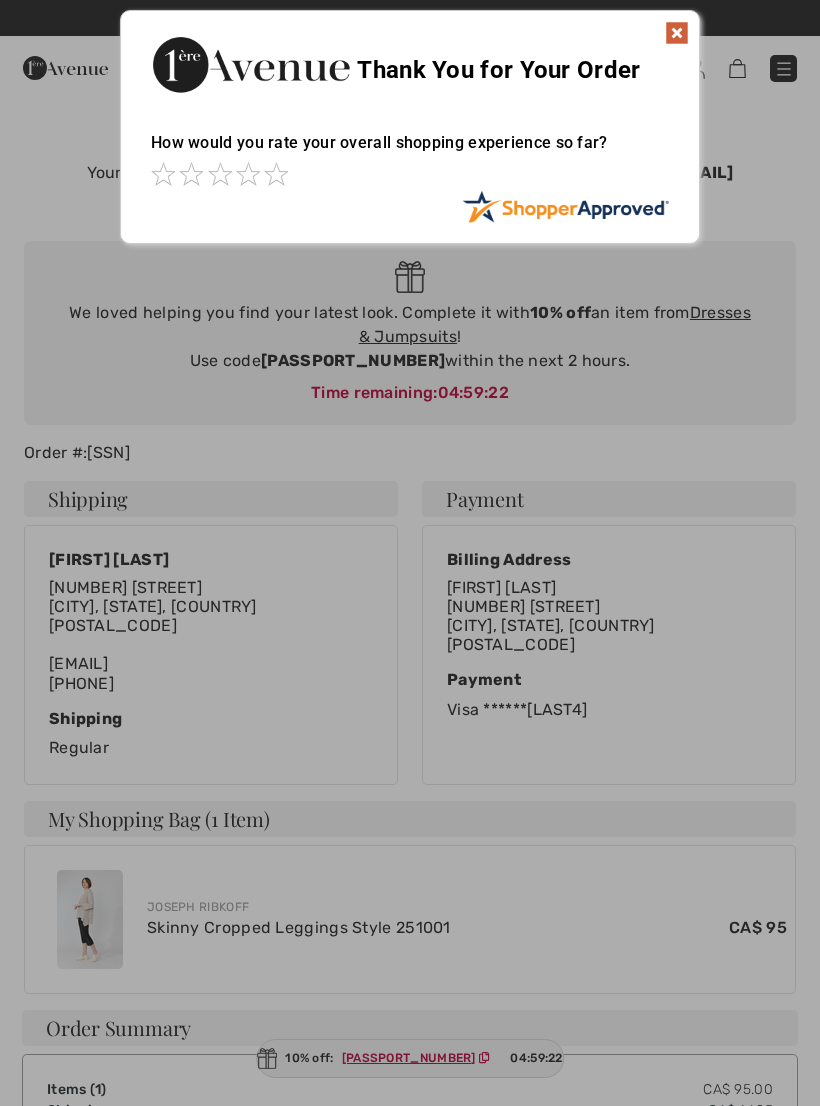click at bounding box center (677, 33) 